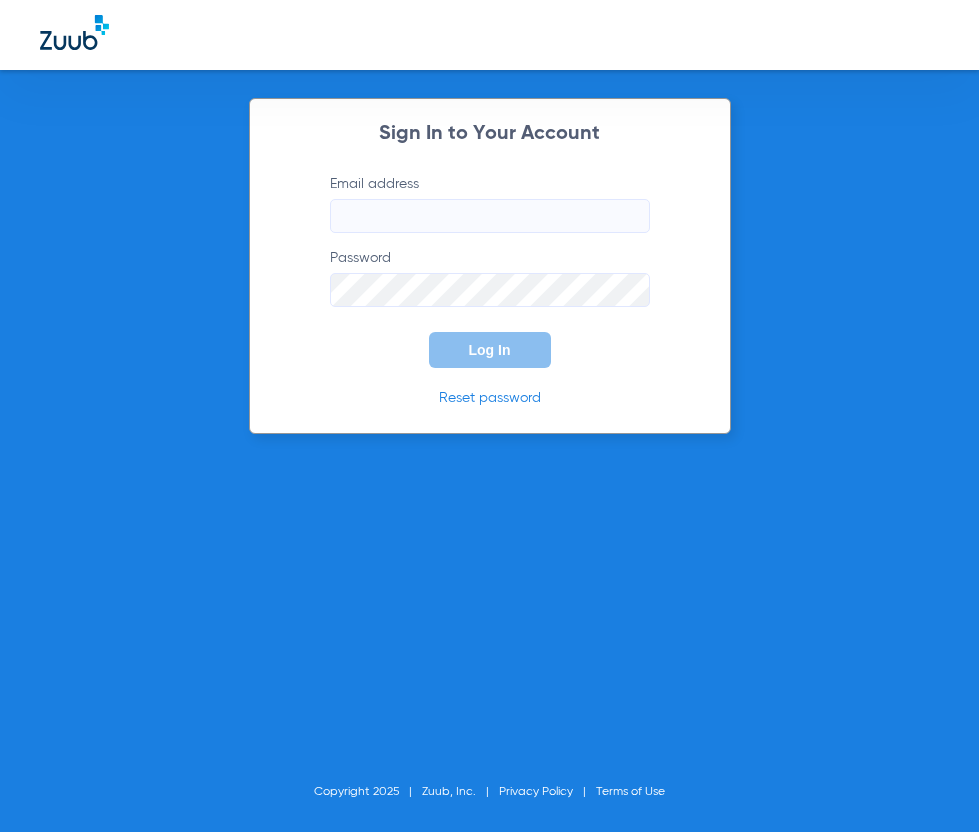 scroll, scrollTop: 0, scrollLeft: 0, axis: both 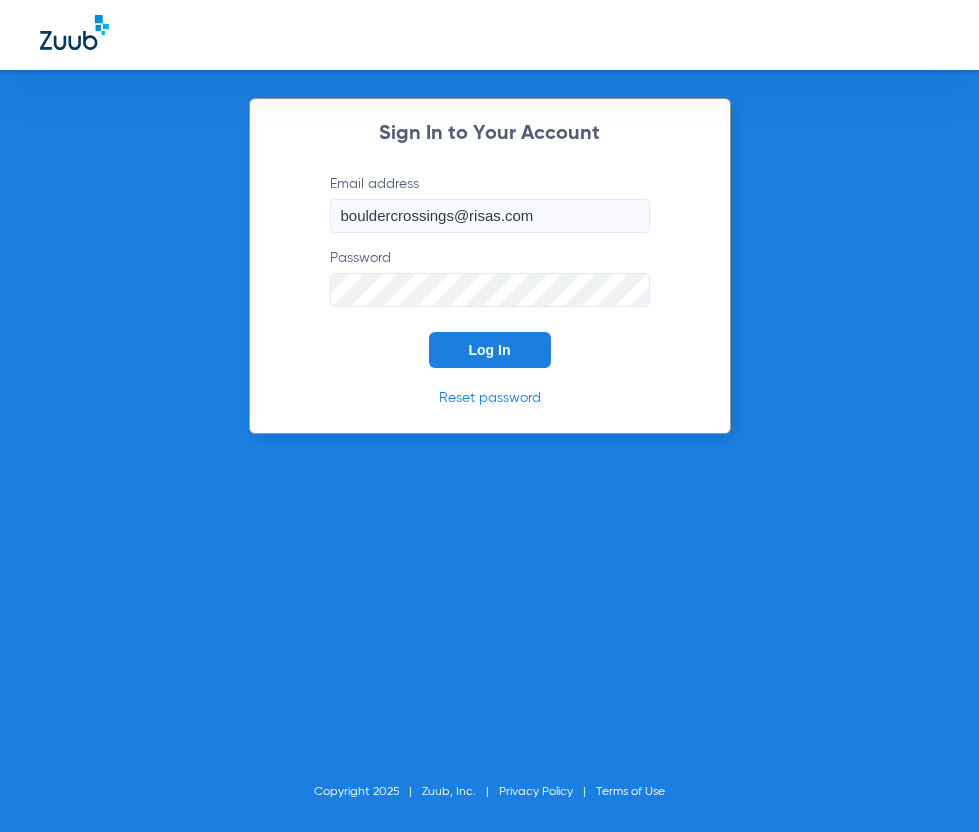 click on "Log In" 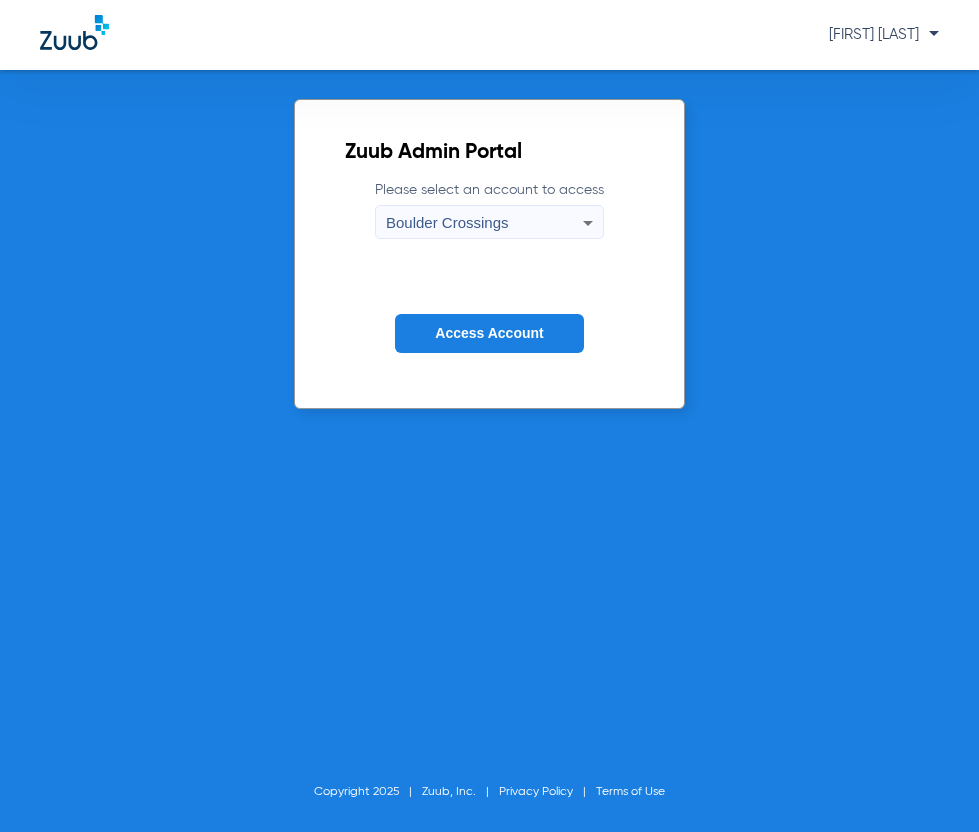 click on "Access Account" 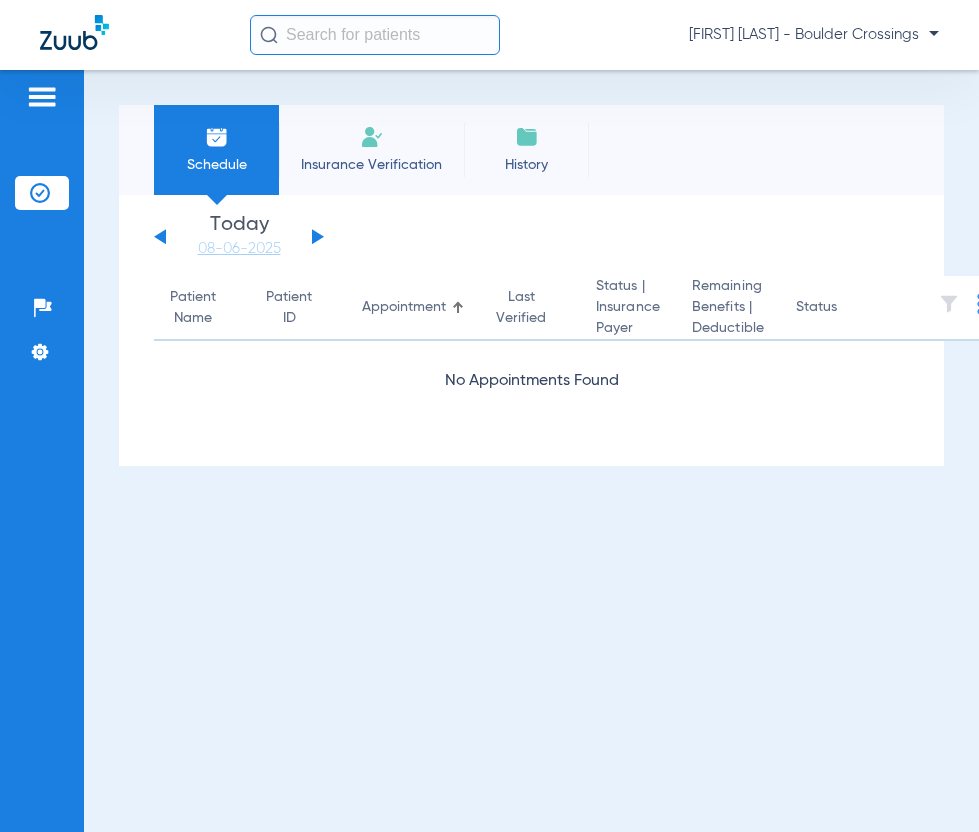 click 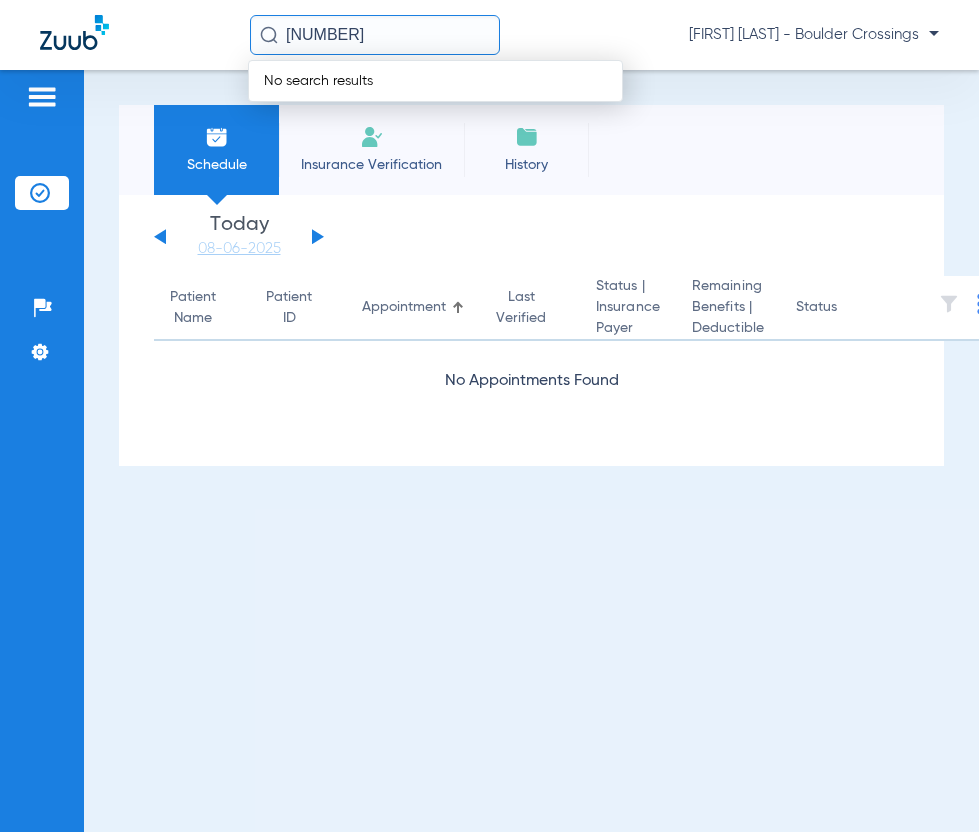 drag, startPoint x: 391, startPoint y: 31, endPoint x: 159, endPoint y: 32, distance: 232.00215 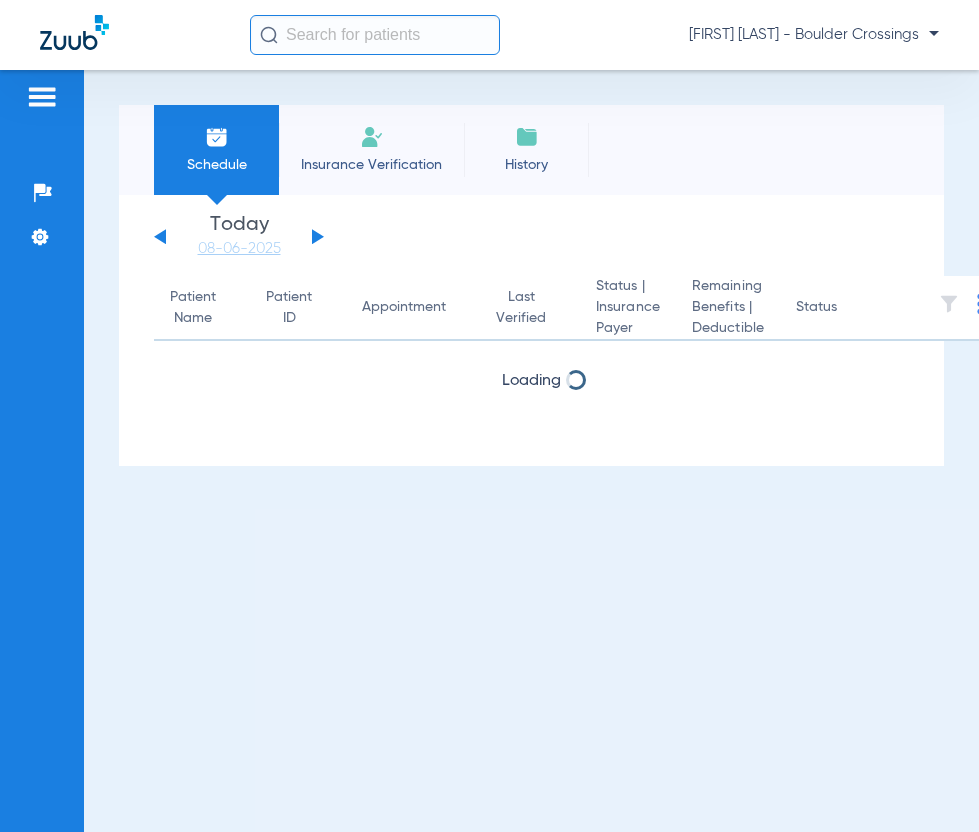 scroll, scrollTop: 0, scrollLeft: 0, axis: both 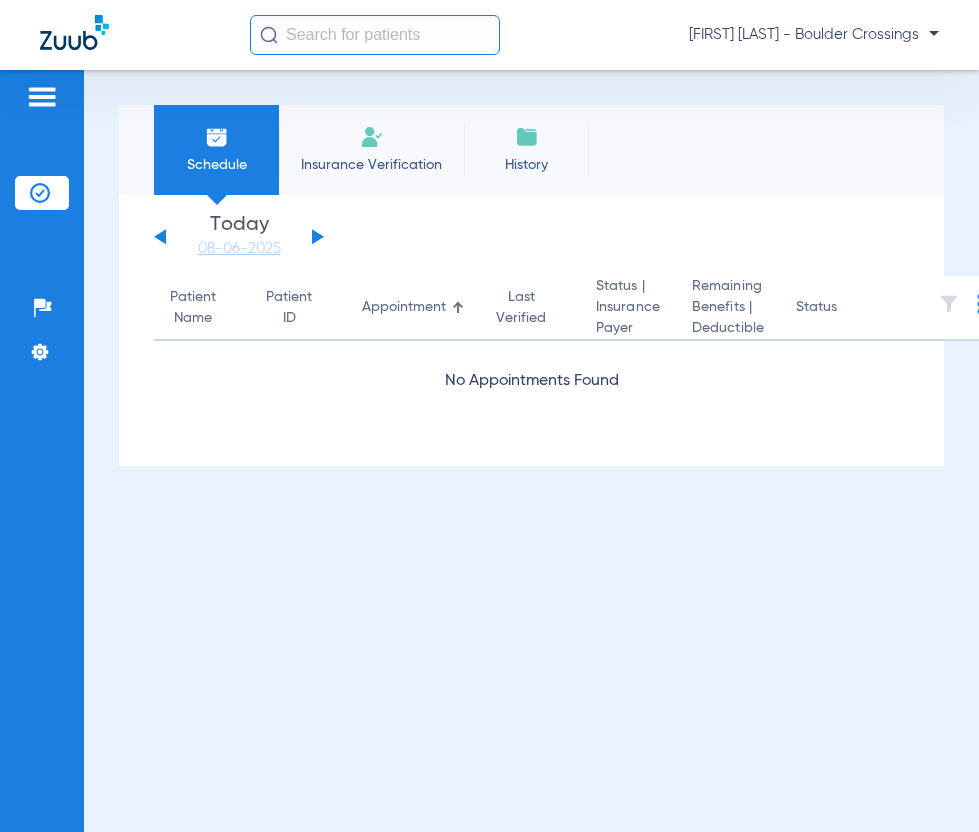 click on "Schedule Insurance Verification History  Last Appt. Sync Time:   06/02/25 - 07:27 PM   Monday   06-02-2025   Tuesday   06-03-2025   Wednesday   06-04-2025   Thursday   06-05-2025   Friday   06-06-2025   Saturday   06-07-2025   Sunday   06-08-2025   Monday   06-09-2025   Tuesday   06-10-2025   Wednesday   06-11-2025   Thursday   06-12-2025   Friday   06-13-2025   Saturday   06-14-2025   Sunday   06-15-2025   Monday   06-16-2025   Tuesday   06-17-2025   Wednesday   06-18-2025   Thursday   06-19-2025   Friday   06-20-2025   Saturday   06-21-2025   Sunday   06-22-2025   Monday   06-23-2025   Tuesday   06-24-2025   Wednesday   06-25-2025   Thursday   06-26-2025   Friday   06-27-2025   Saturday   06-28-2025   Sunday   06-29-2025   Monday   06-30-2025   Tuesday   07-01-2025   Wednesday   07-02-2025   Thursday   07-03-2025   Friday   07-04-2025   Saturday   07-05-2025   Sunday   07-06-2025   Monday   07-07-2025   Tuesday   07-08-2025   Wednesday   07-09-2025   Thursday   07-10-2025   Friday   07-11-2025   Saturday  1" at bounding box center (531, 451) 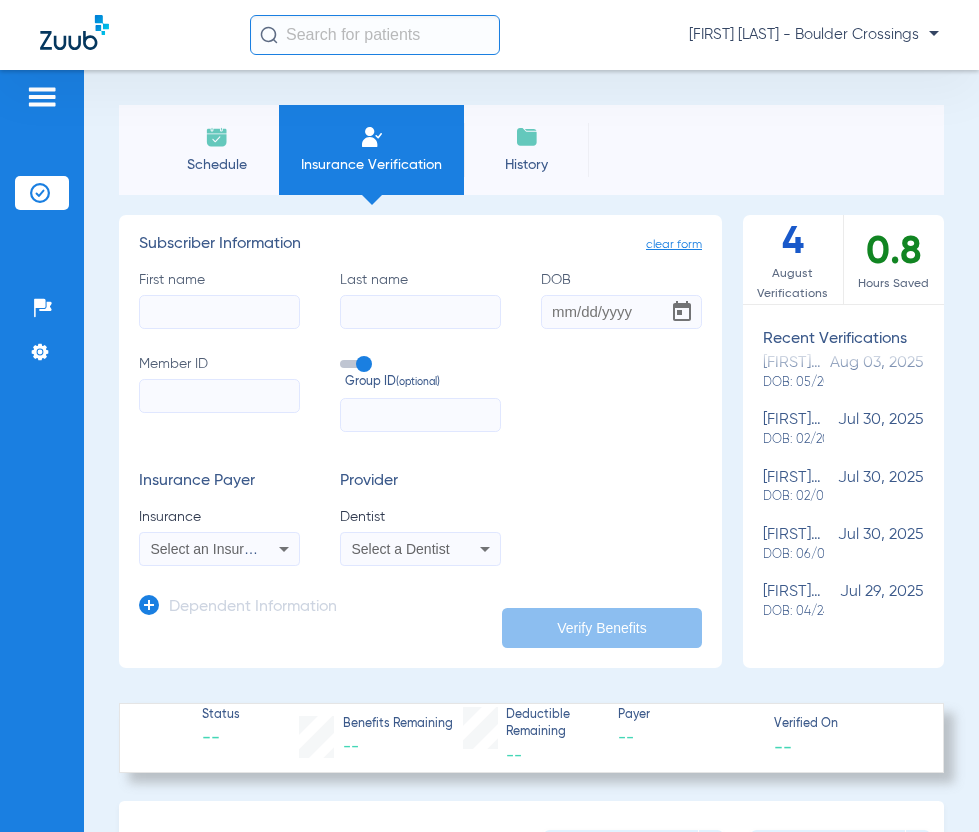 scroll, scrollTop: 0, scrollLeft: 0, axis: both 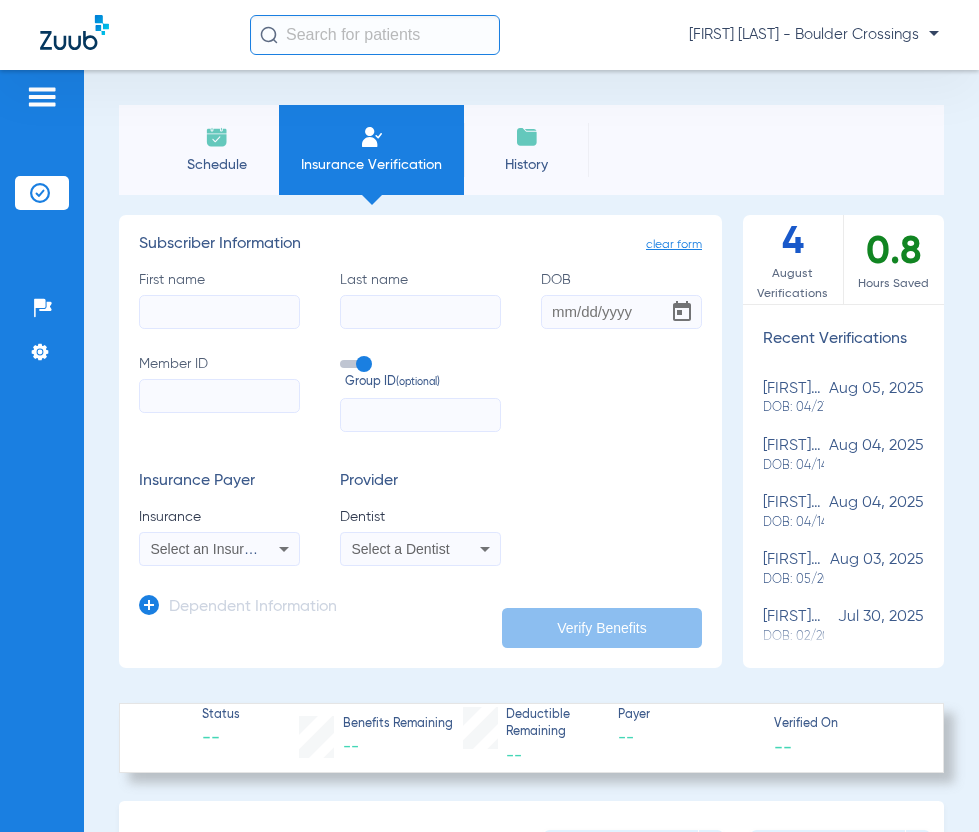 click on "Hours Saved" 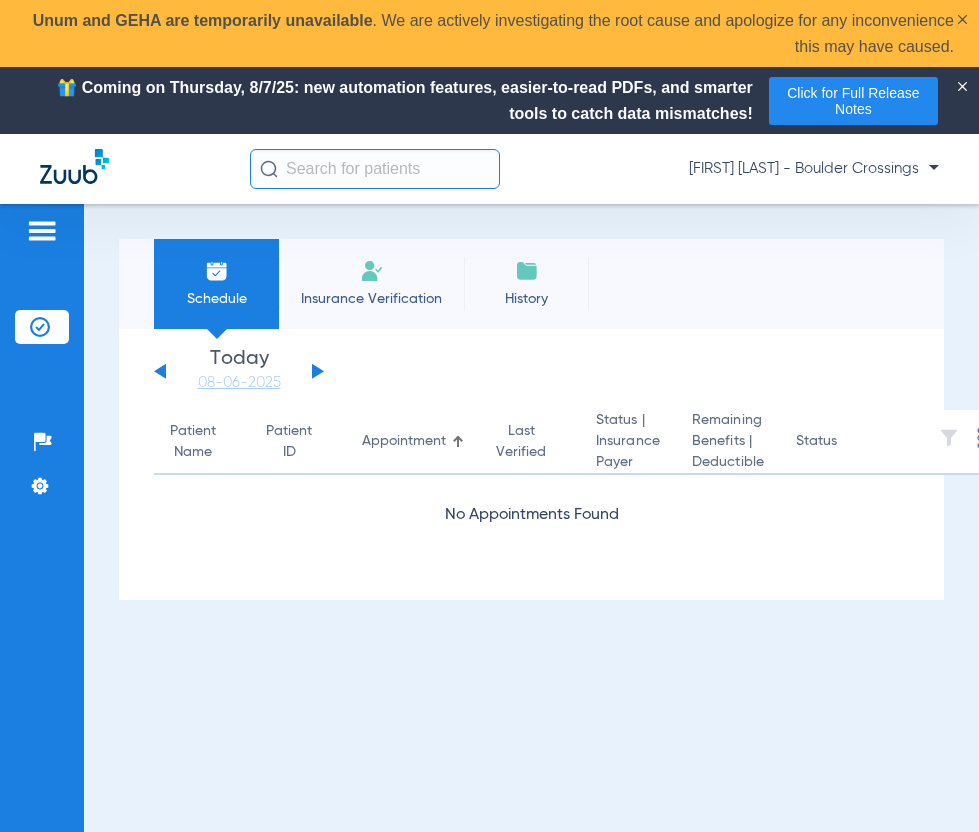 click 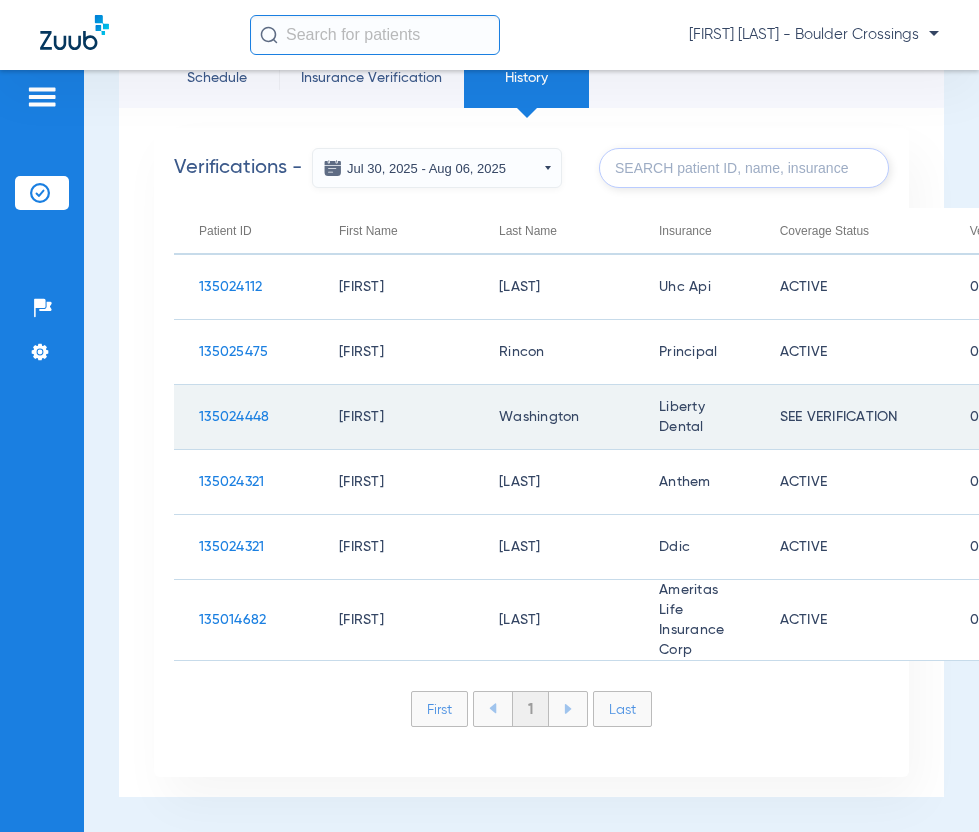 scroll, scrollTop: 0, scrollLeft: 0, axis: both 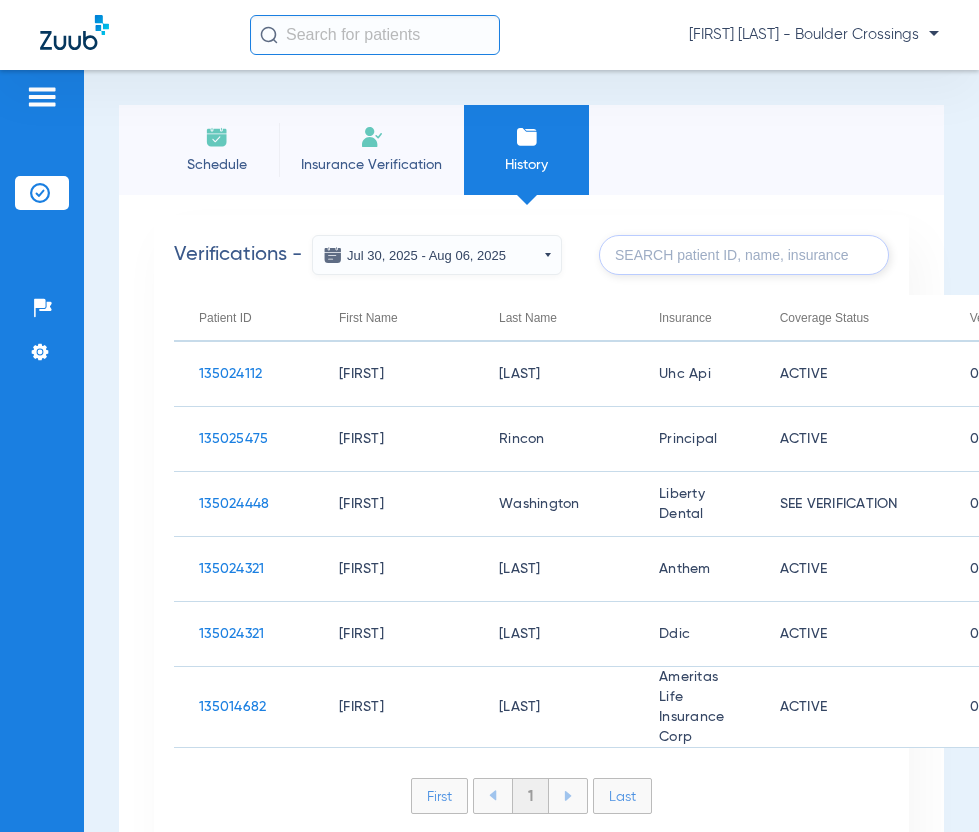 click on "Insurance Verification" 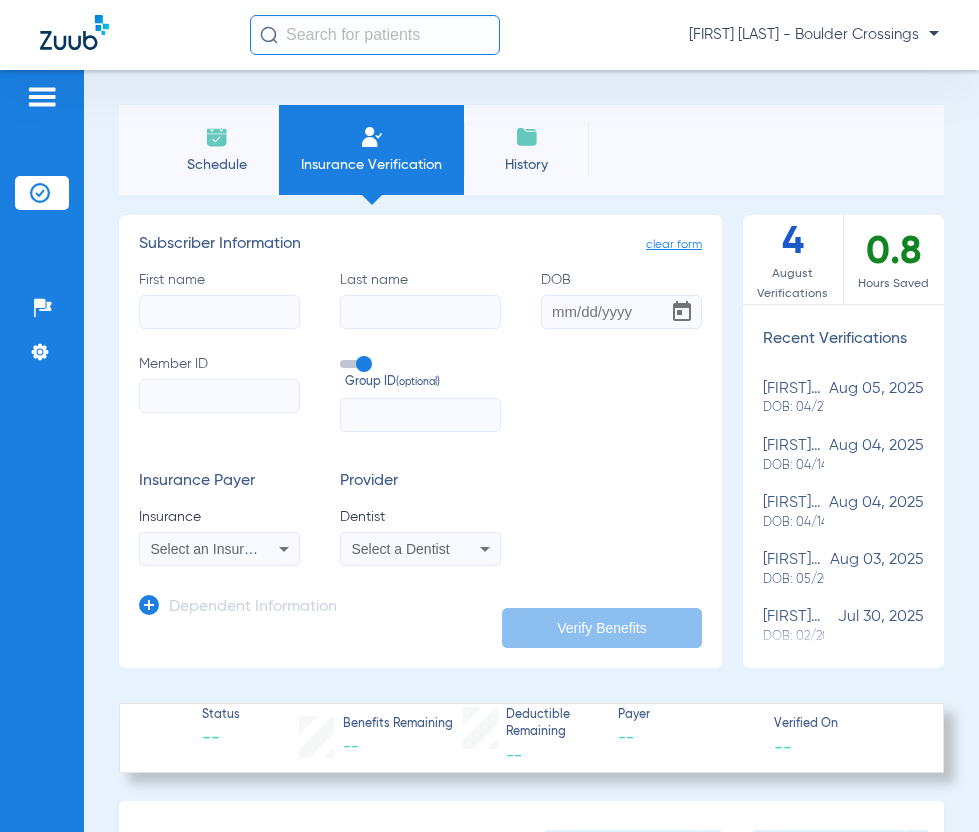 scroll, scrollTop: 197, scrollLeft: 0, axis: vertical 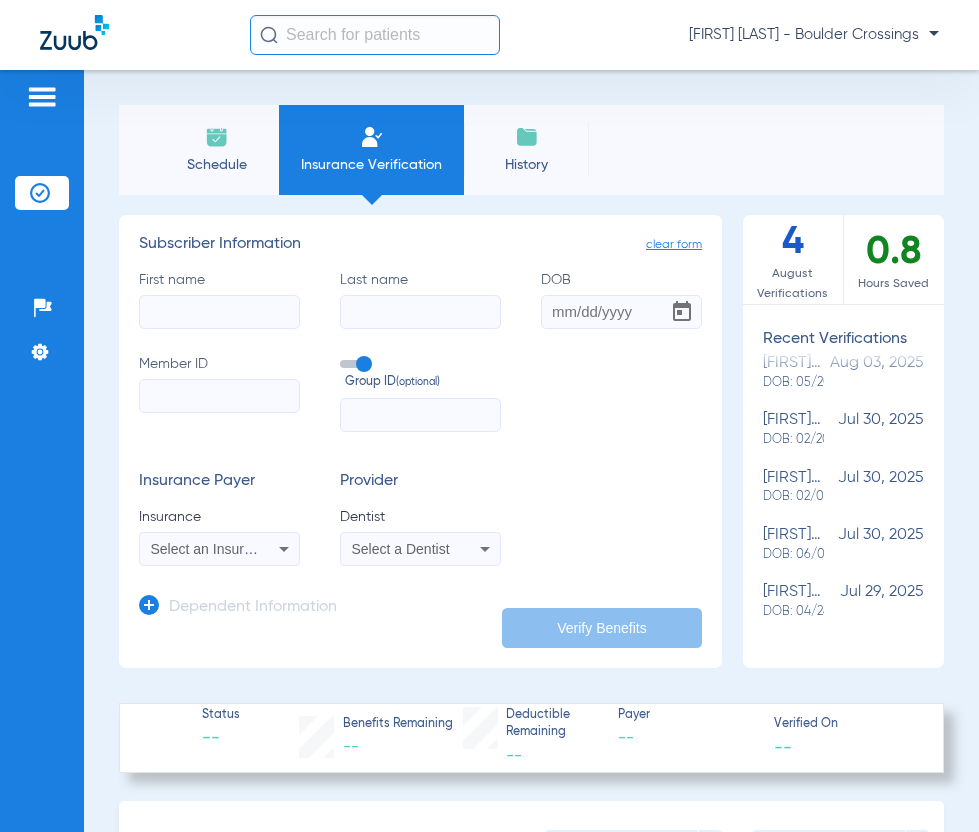 click on "Schedule" 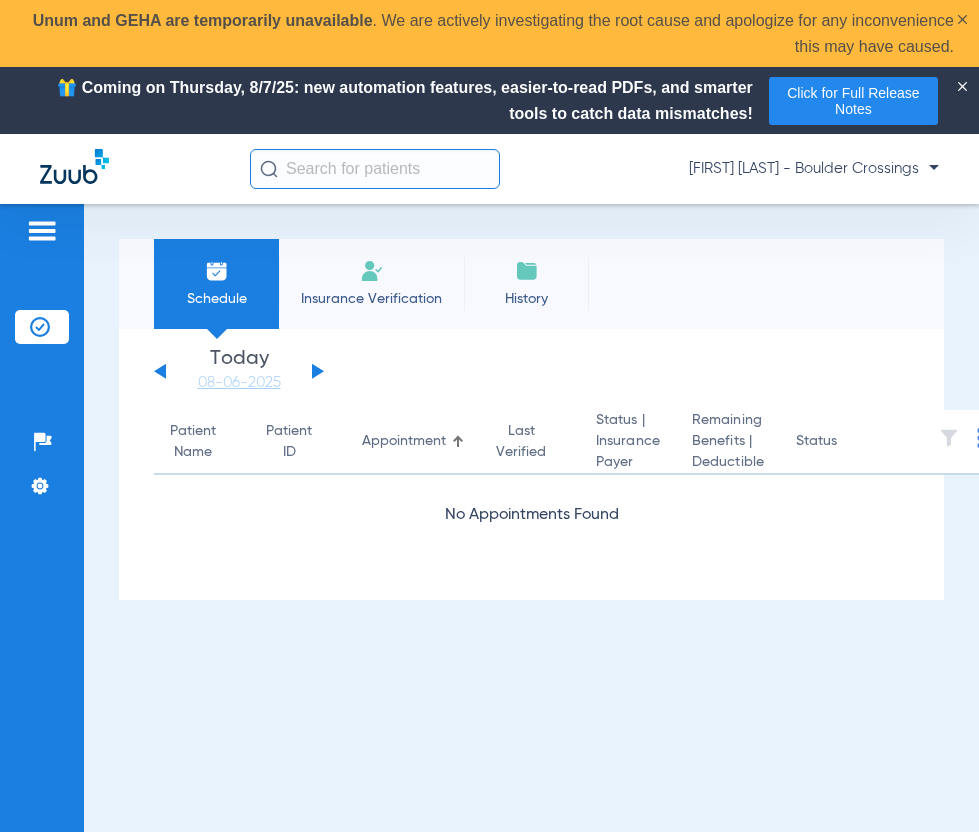 click 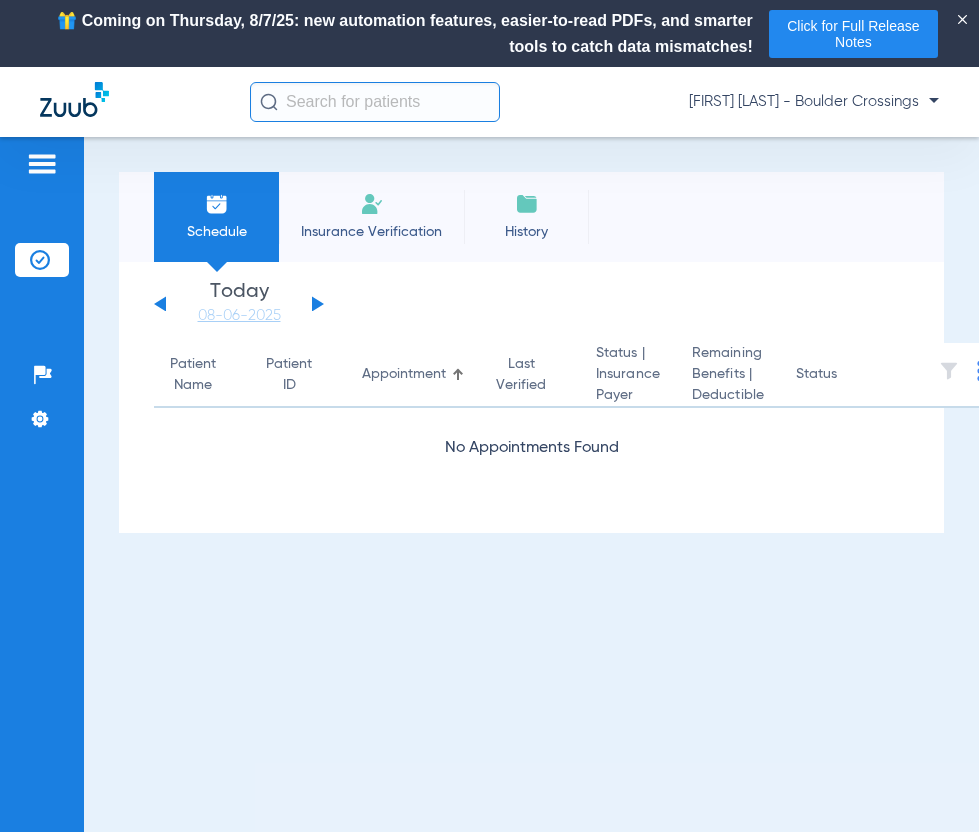 click 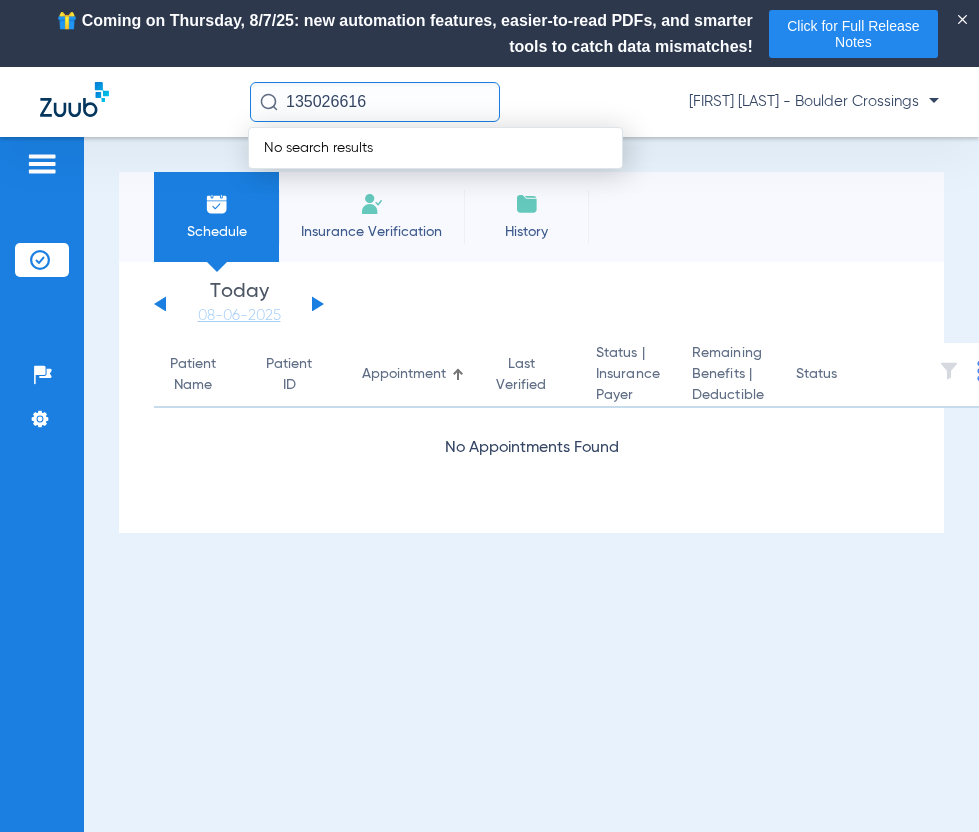 type on "[NUMBER]" 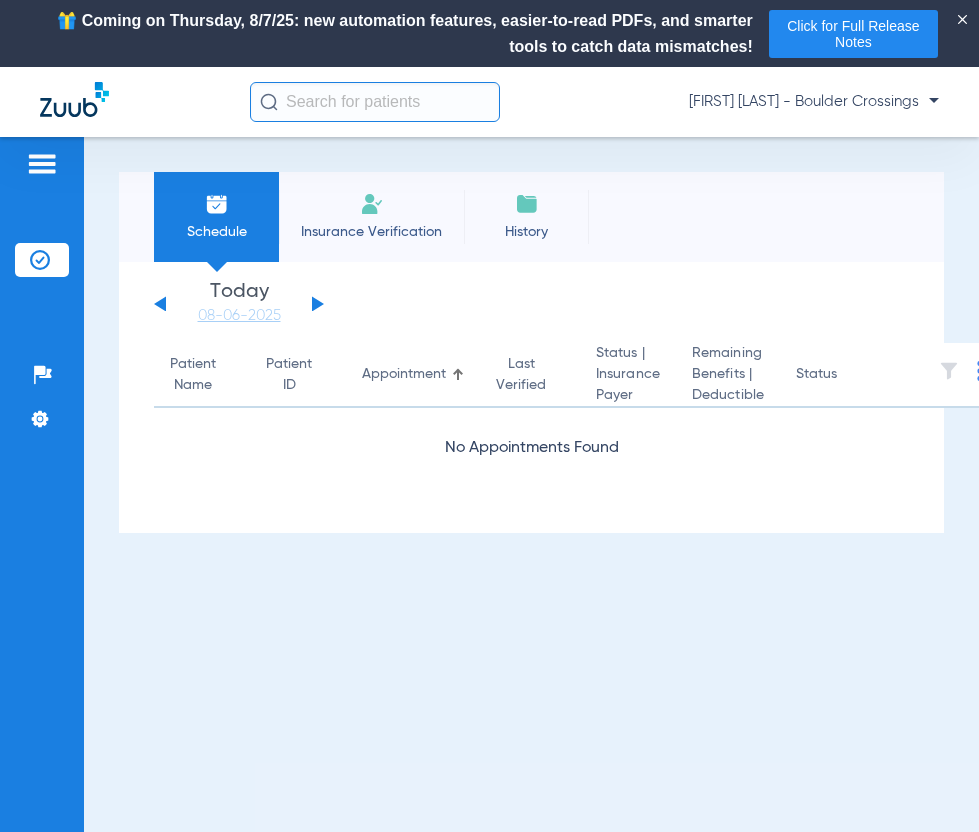 click on "Insurance Verification" 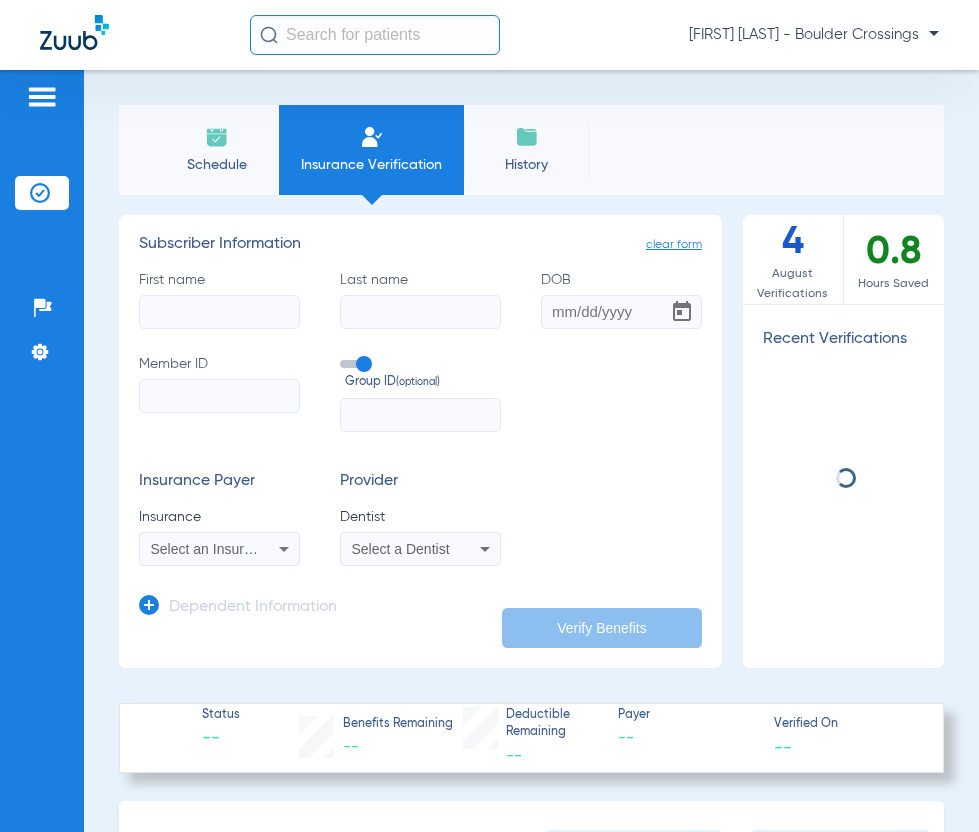 click 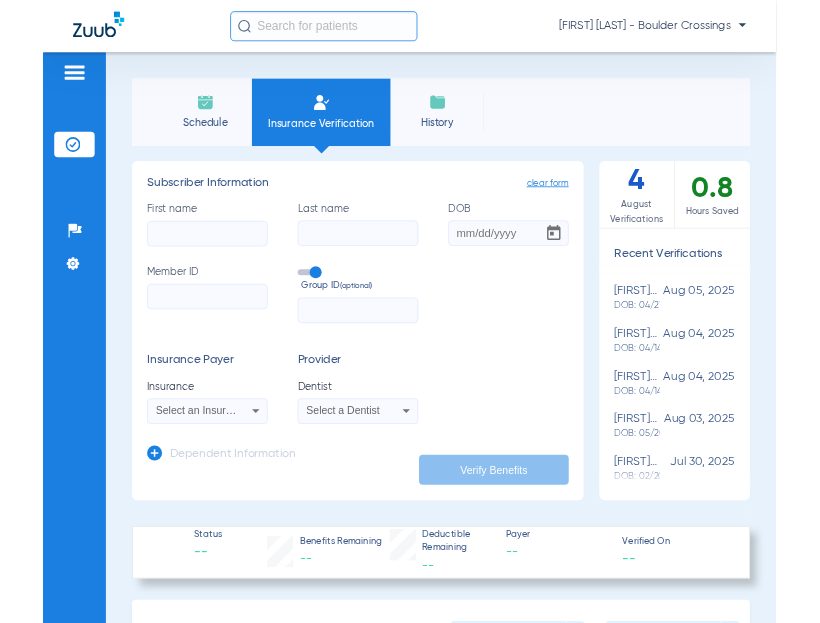 scroll, scrollTop: 197, scrollLeft: 0, axis: vertical 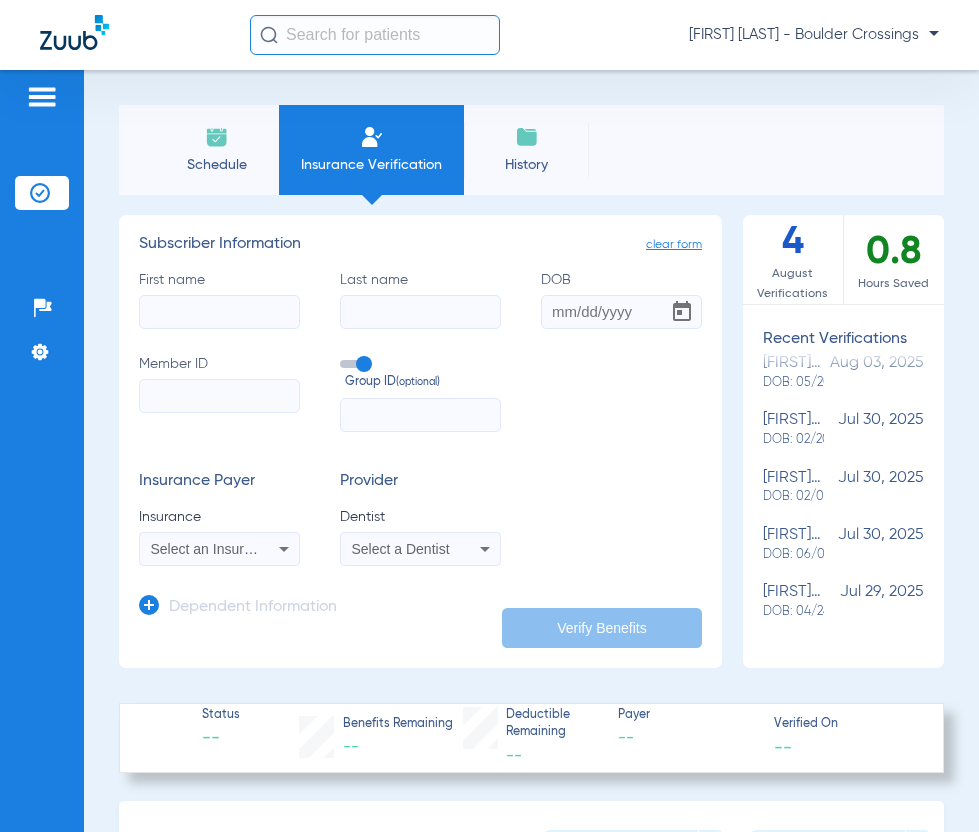 paste on "[NUMBER]" 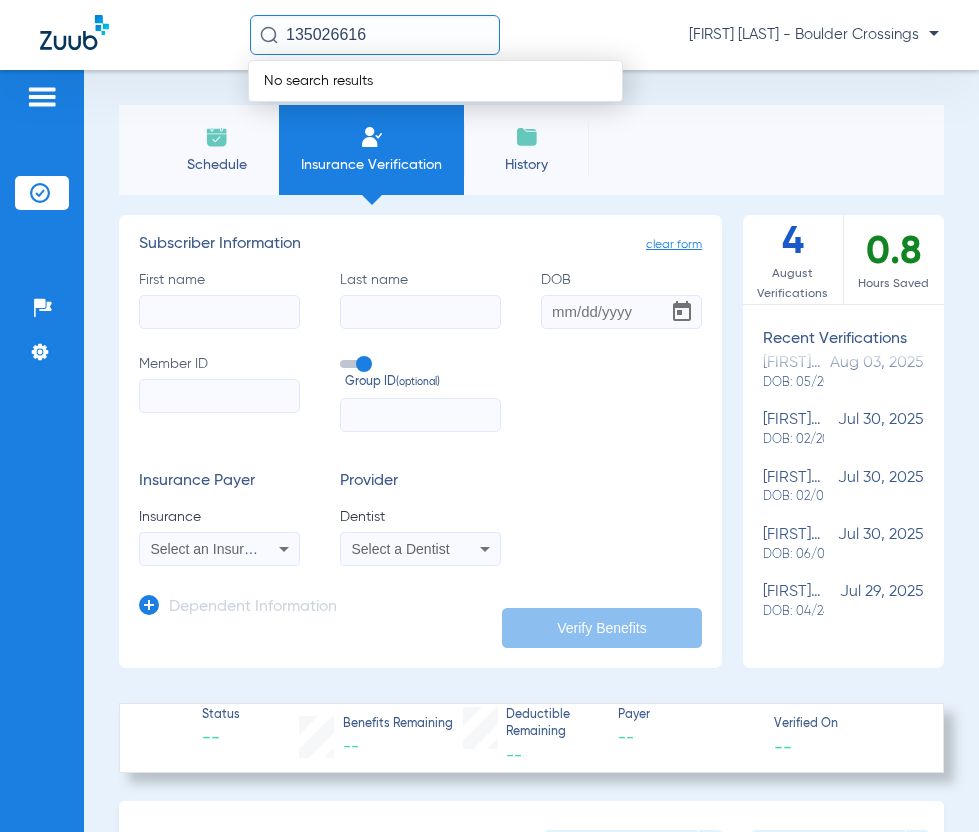 click on "clear form   Subscriber Information
First name   Last name   DOB   Member ID   Group ID  (optional)  Insurance Payer   Insurance
Select an Insurance  Provider   Dentist
Select a Dentist  Dependent Information   Verify Benefits   4   August Verifications   0.8   Hours Saved   Recent Verifications   okany parra   DOB: 04/27/1987   Aug 05, 2025   crystian lopez-fernandez   DOB: 04/14/1994   Aug 04, 2025   crystian lopez-fernandez   DOB: 04/14/1994   Aug 04, 2025   natashia washington   DOB: 05/20/2012   Aug 03, 2025   brandon sherouse   DOB: 02/20/1983   Jul 30, 2025   federico rincon   DOB: 02/02/1990   Jul 30, 2025   virginia perez   DOB: 06/01/1994   Jul 30, 2025   estefania cervantes   DOB: 04/24/2001   Jul 29, 2025  Status --  Benefits Remaining   --   Deductible Remaining   --  Payer --  Verified On
--   Select Network  arrow_drop_down  Save to PDF  arrow_drop_down  Summary Breakdown   Full Breakdown  Benefits Summary Patient & Plan Information Patient First name:    Last name:    DOB:" 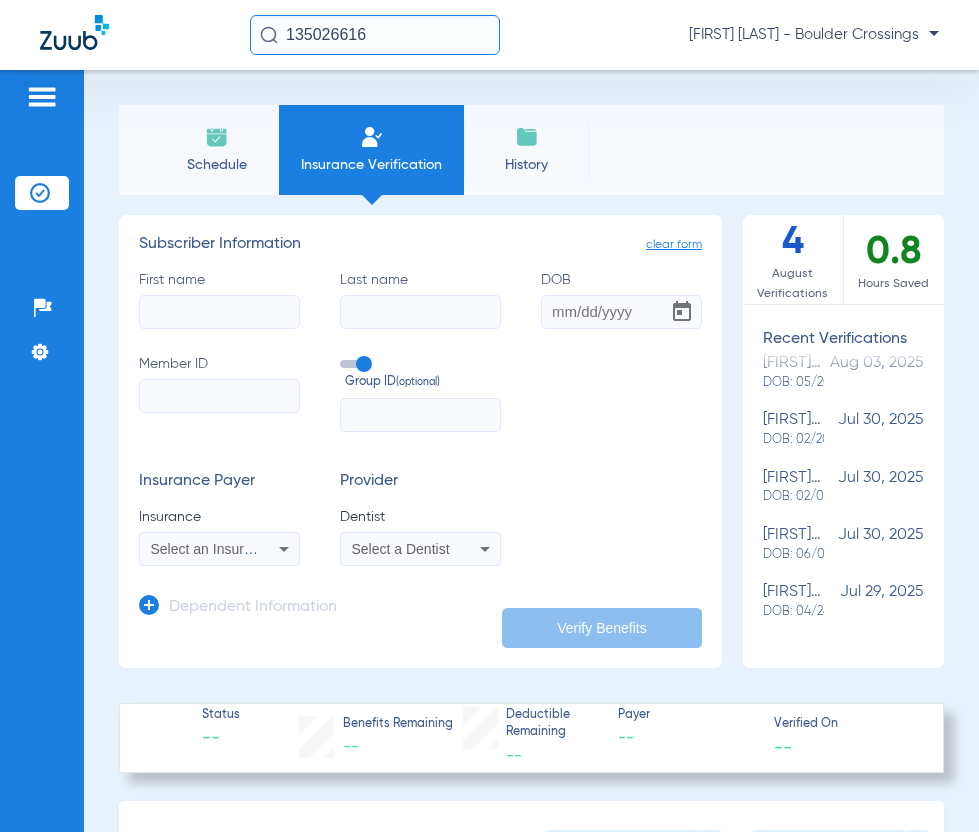 drag, startPoint x: 398, startPoint y: 20, endPoint x: 180, endPoint y: 18, distance: 218.00917 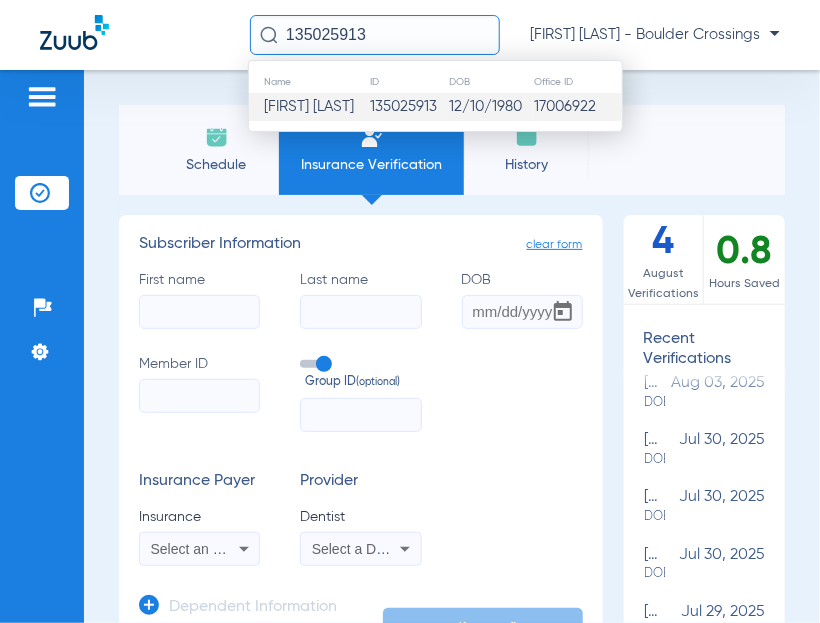 type on "135025913" 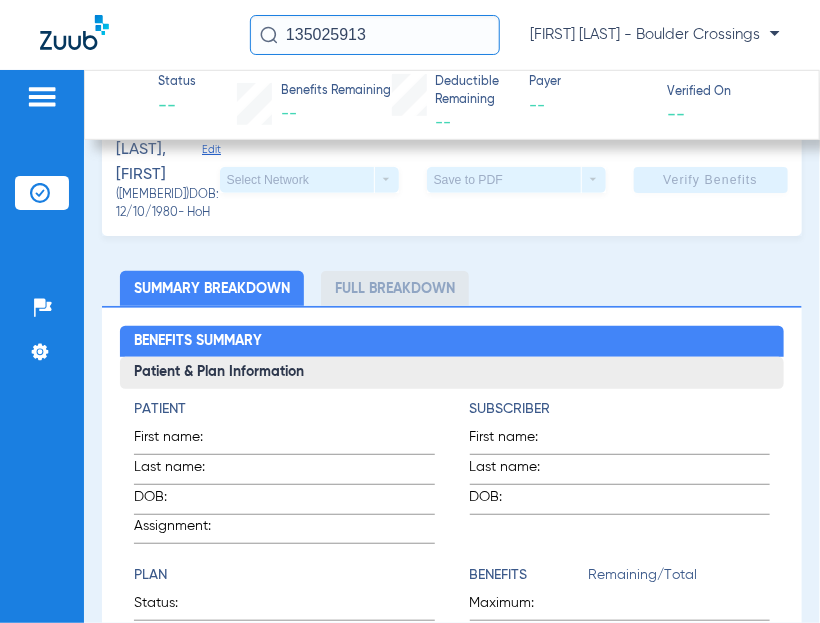 scroll, scrollTop: 313, scrollLeft: 0, axis: vertical 